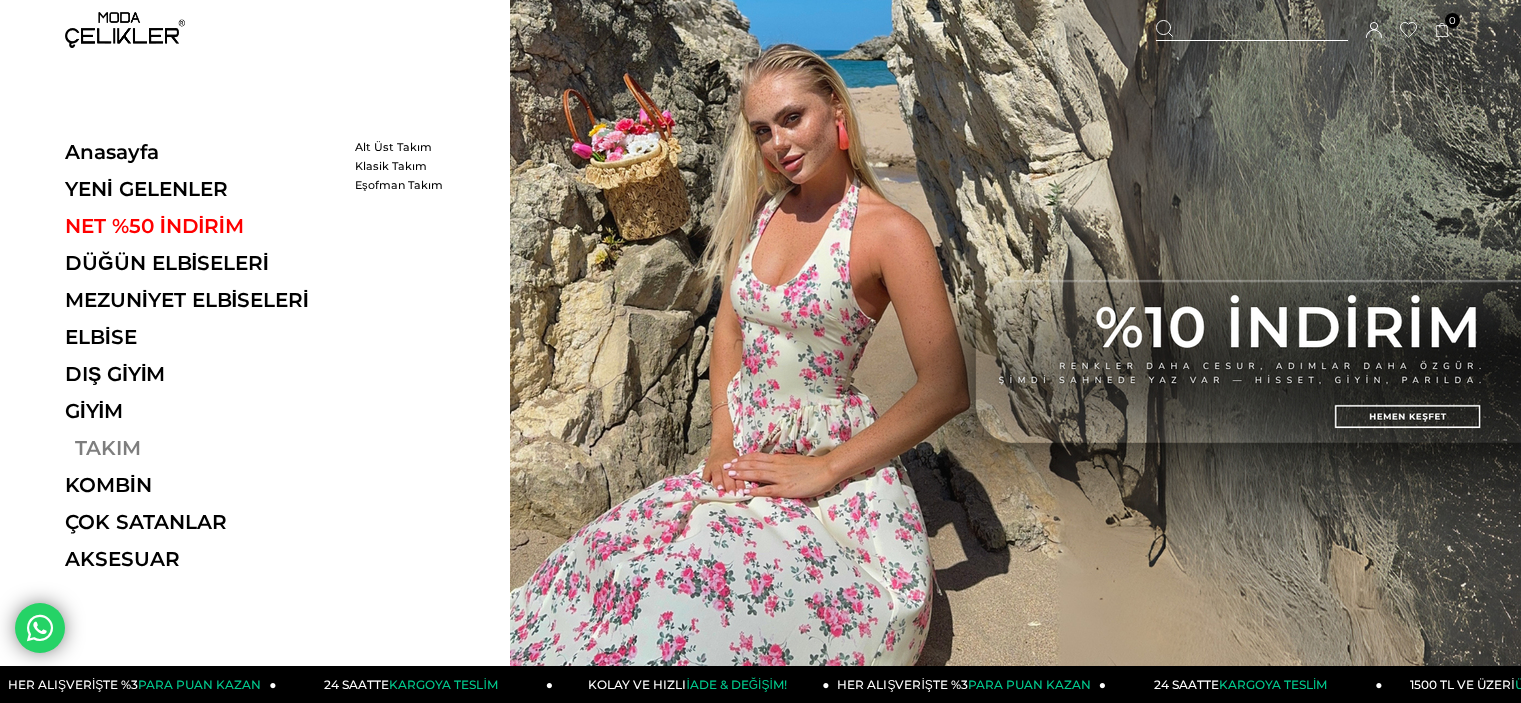 scroll, scrollTop: 100, scrollLeft: 0, axis: vertical 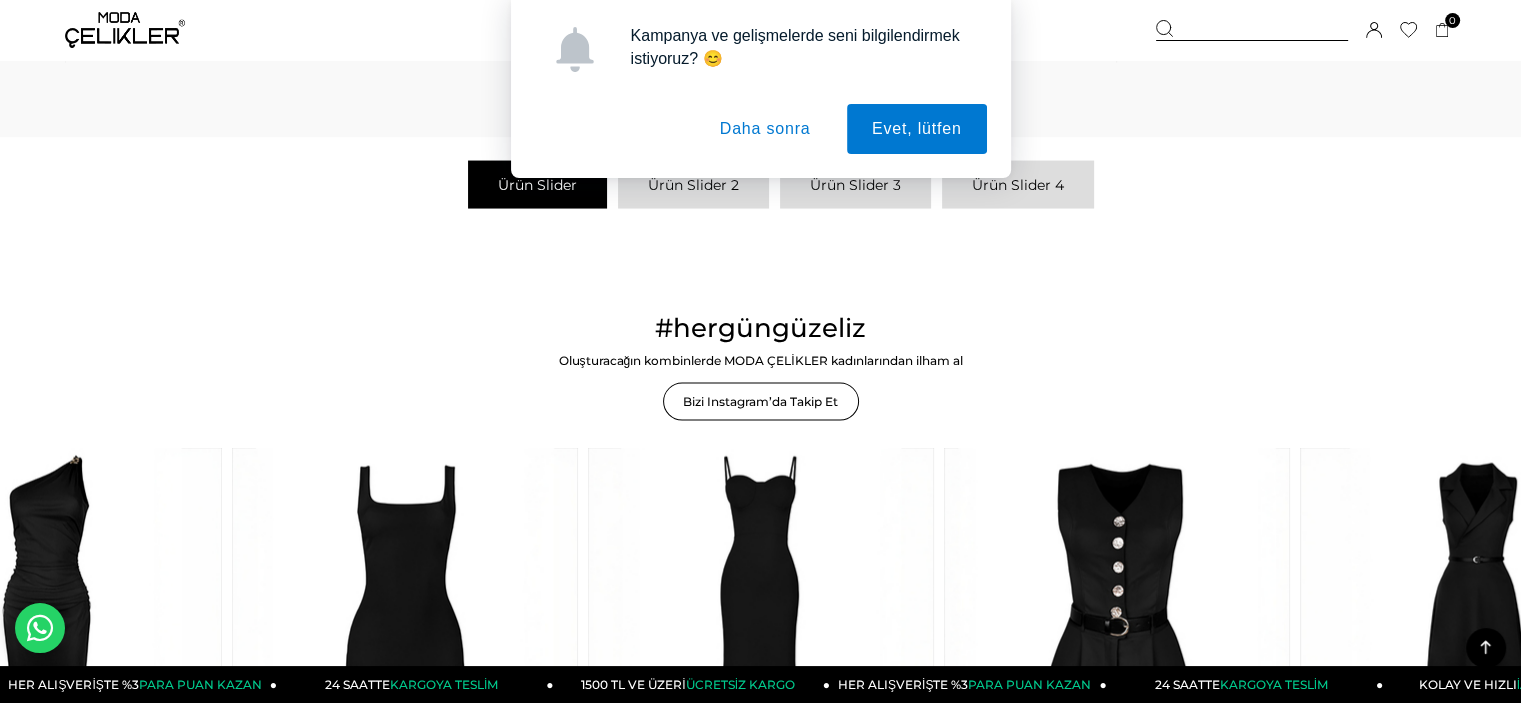 click on "Kampanya ve gelişmelerde seni bilgilendirmek istiyoruz? 😊 Evet, lütfen Daha sonra" at bounding box center (760, 89) 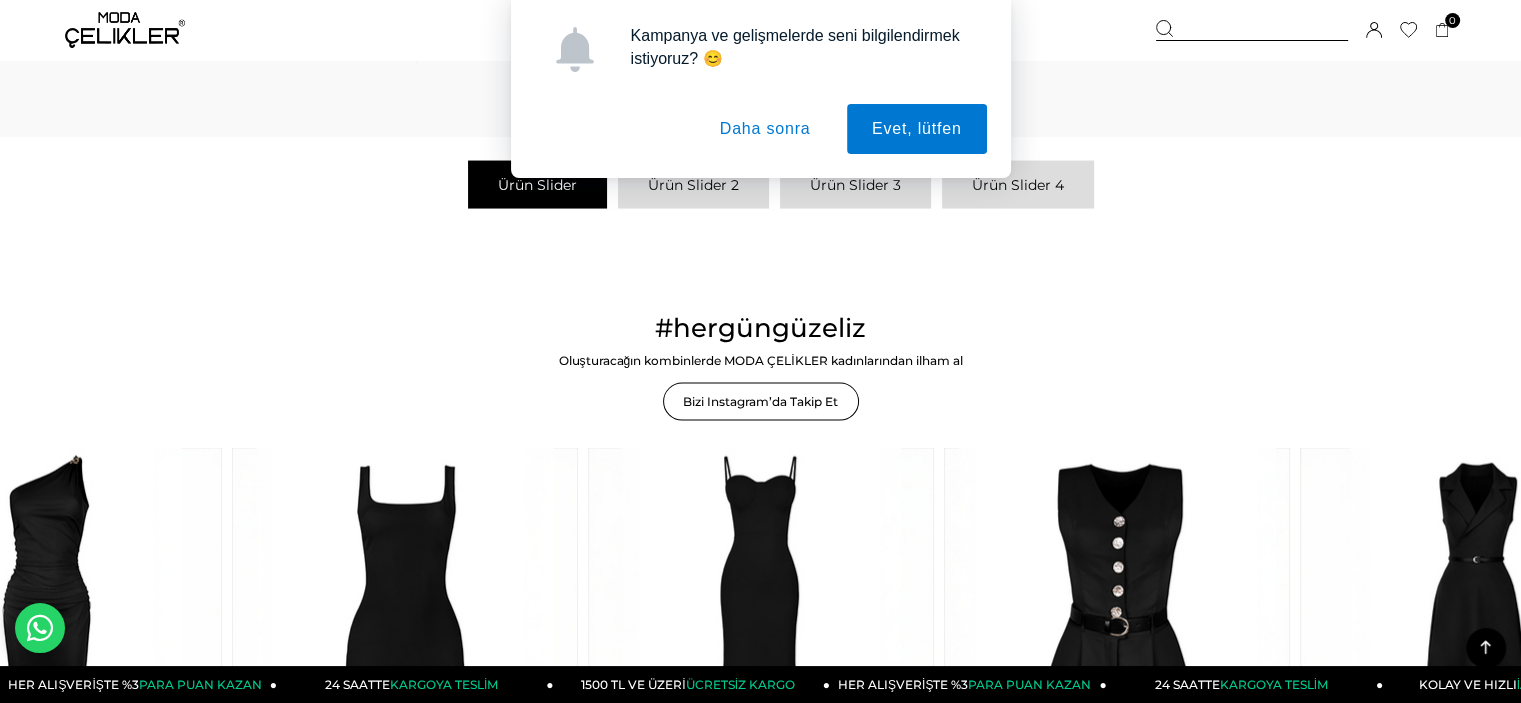 click on "Daha sonra" at bounding box center (765, 129) 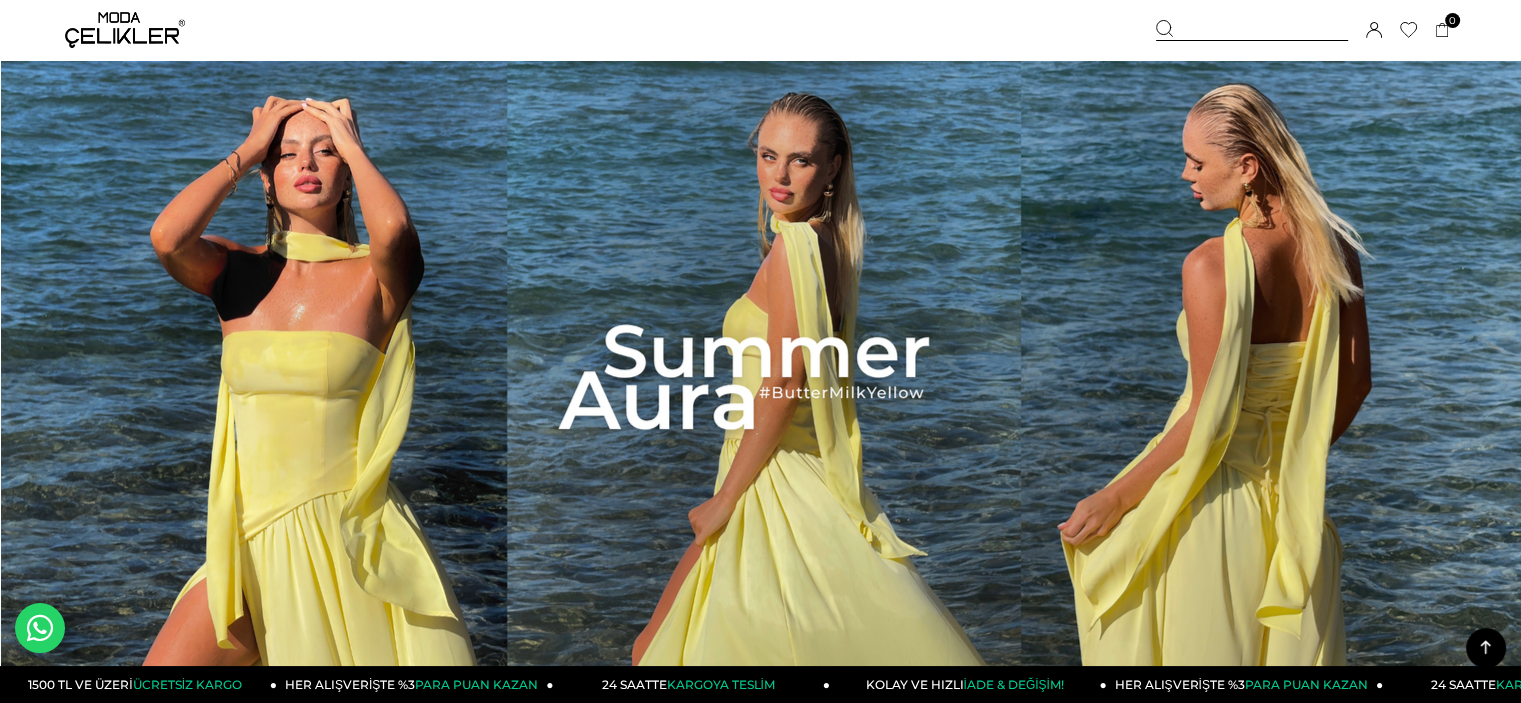 scroll, scrollTop: 0, scrollLeft: 0, axis: both 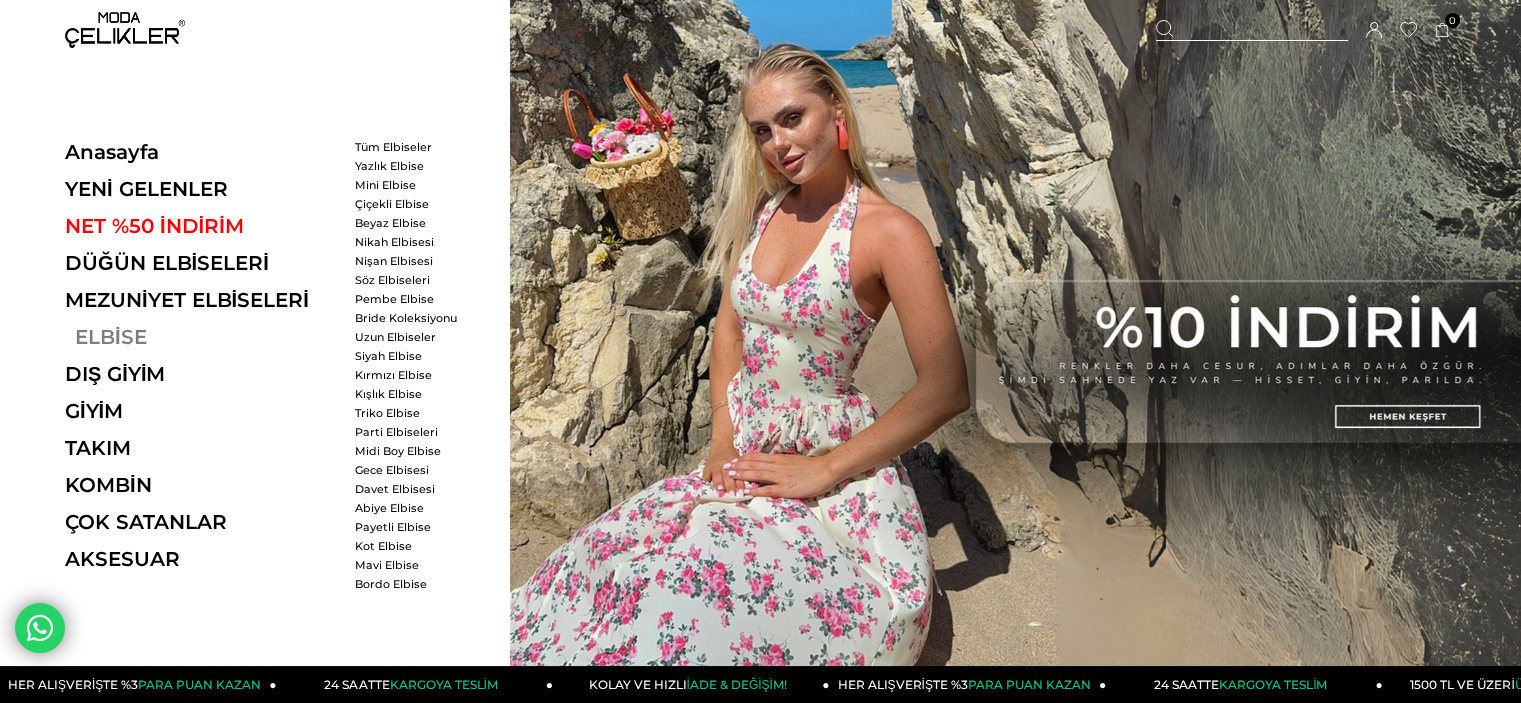 click on "ELBİSE" at bounding box center (202, 337) 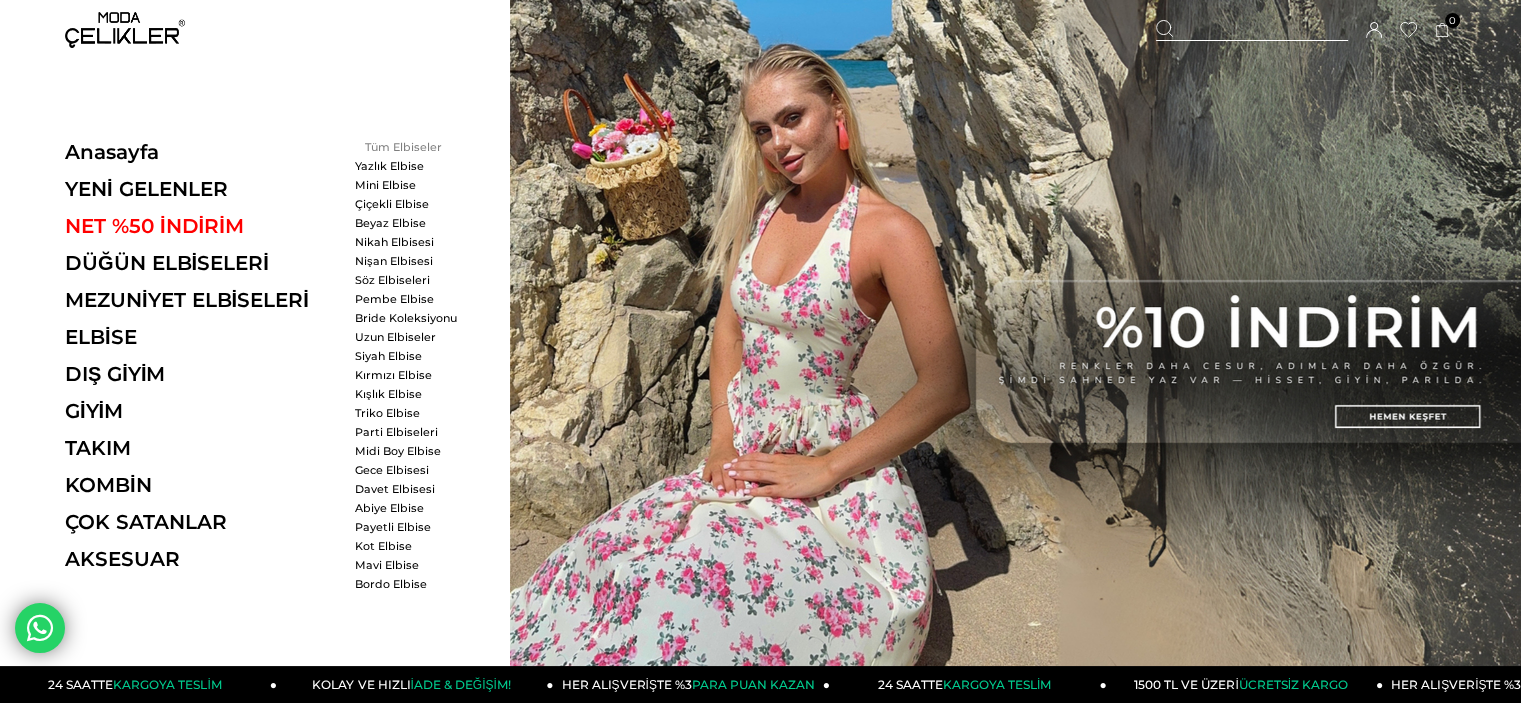 click on "Tüm Elbiseler" at bounding box center [412, 147] 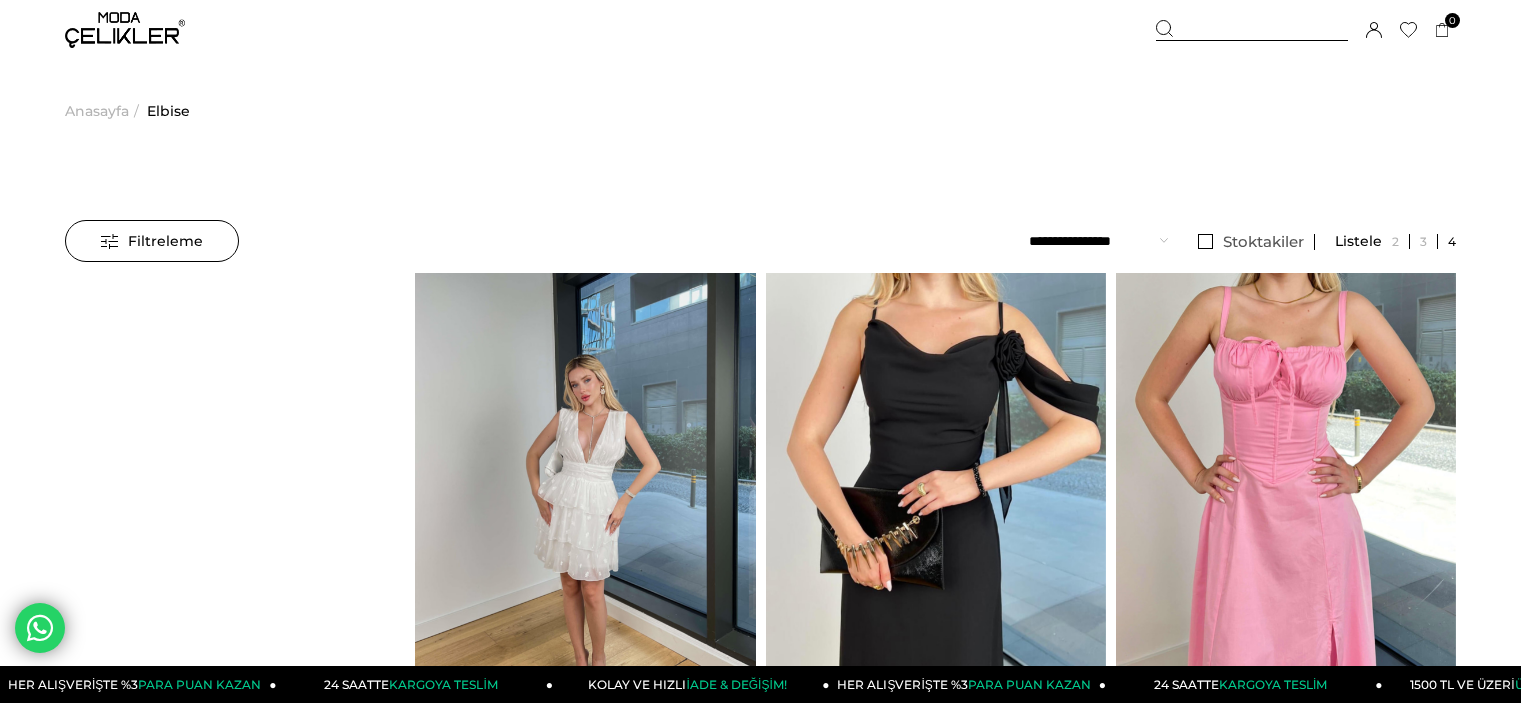 scroll, scrollTop: 200, scrollLeft: 0, axis: vertical 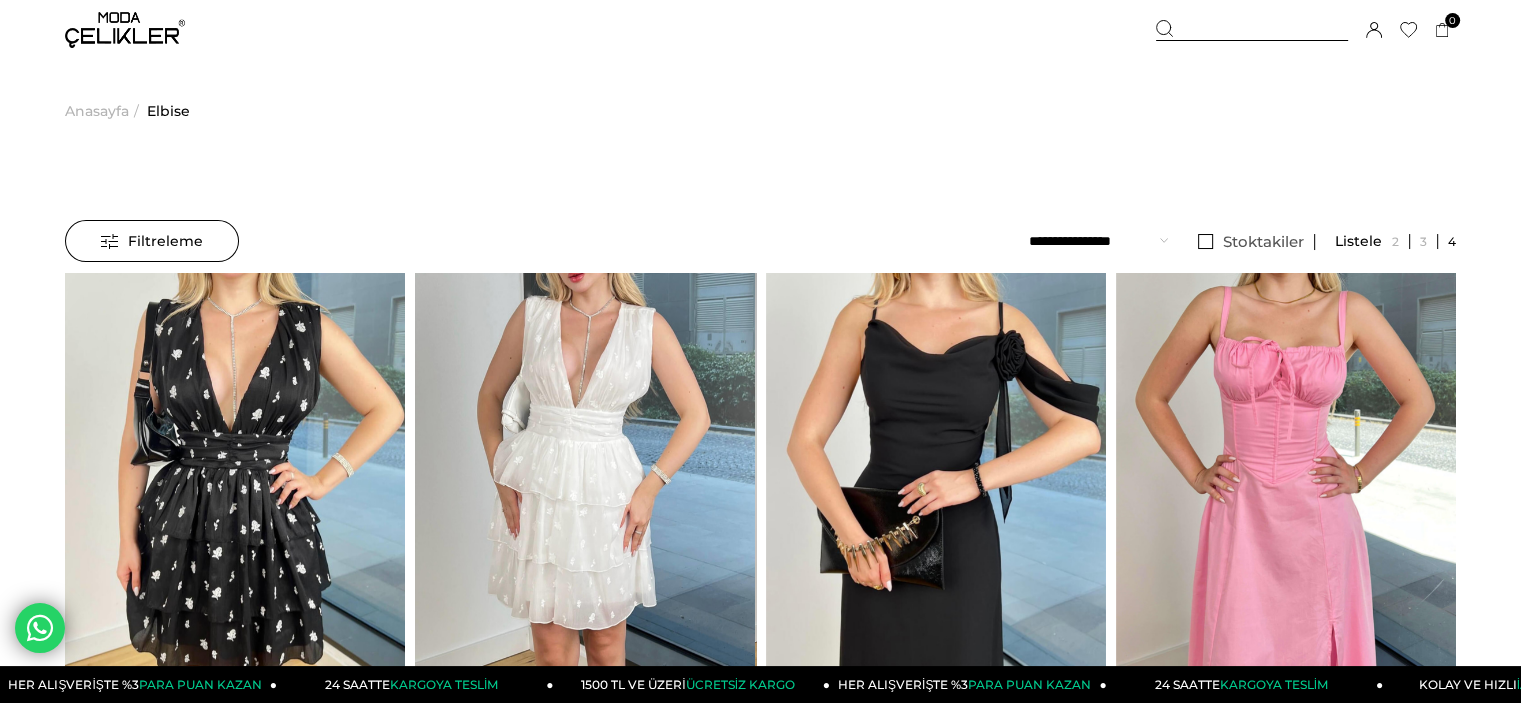 click on "Anasayfa" at bounding box center [97, 111] 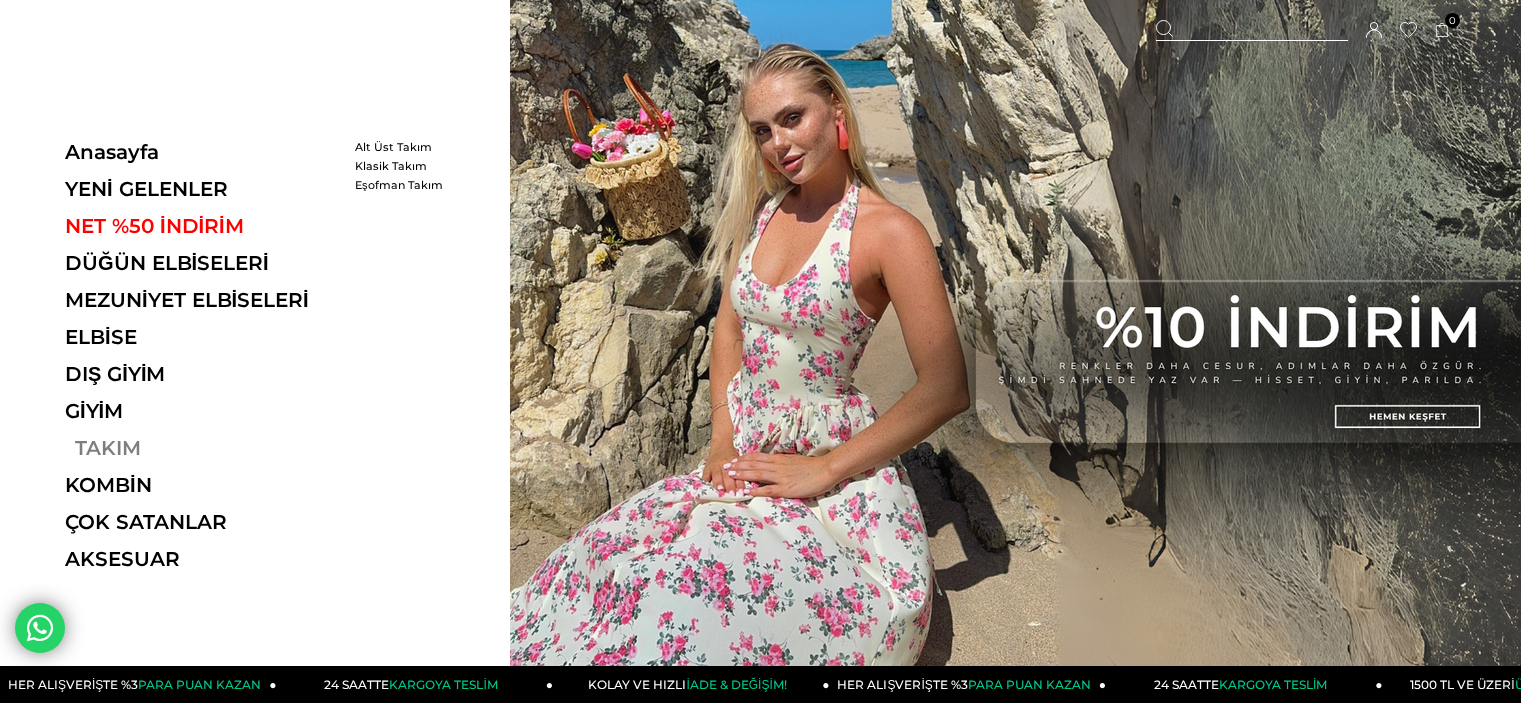 scroll, scrollTop: 0, scrollLeft: 0, axis: both 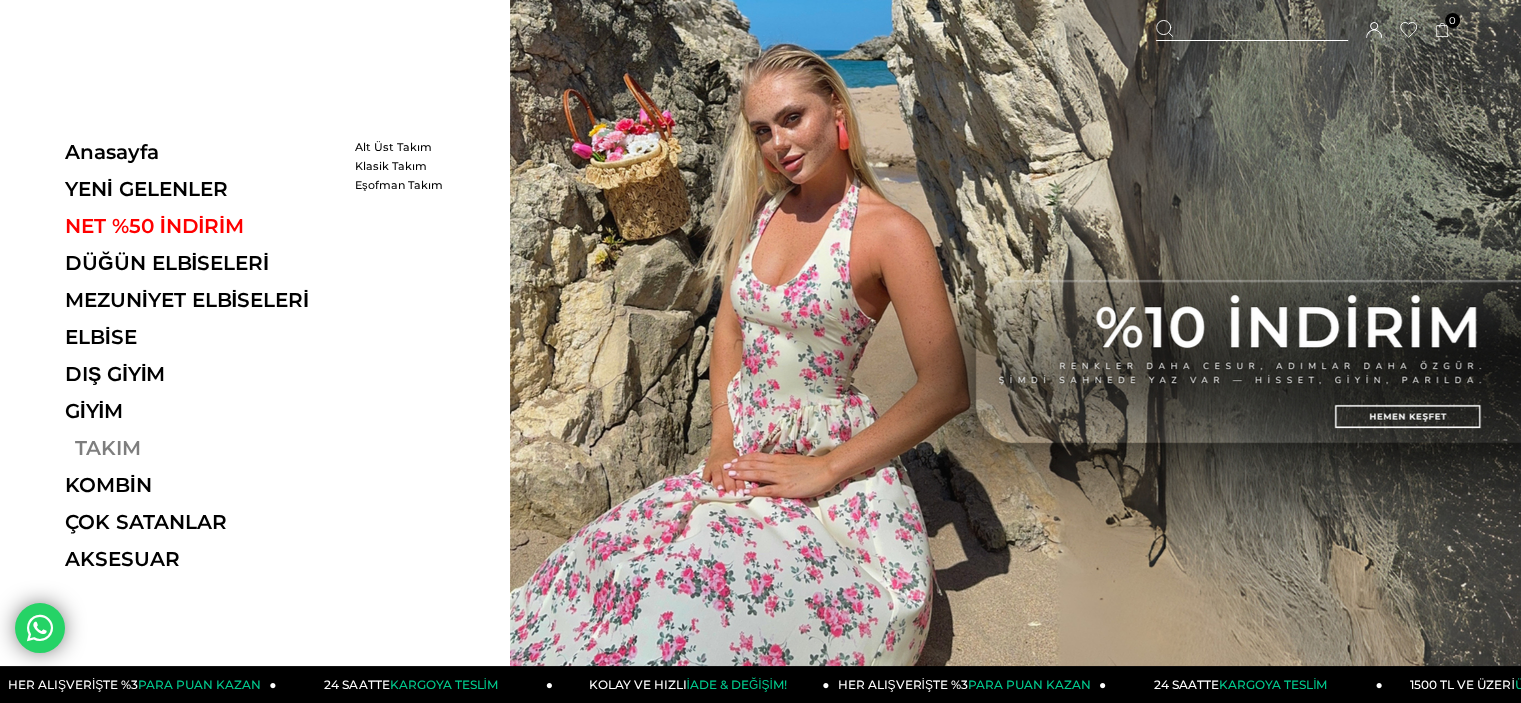 click on "TAKIM" at bounding box center (202, 448) 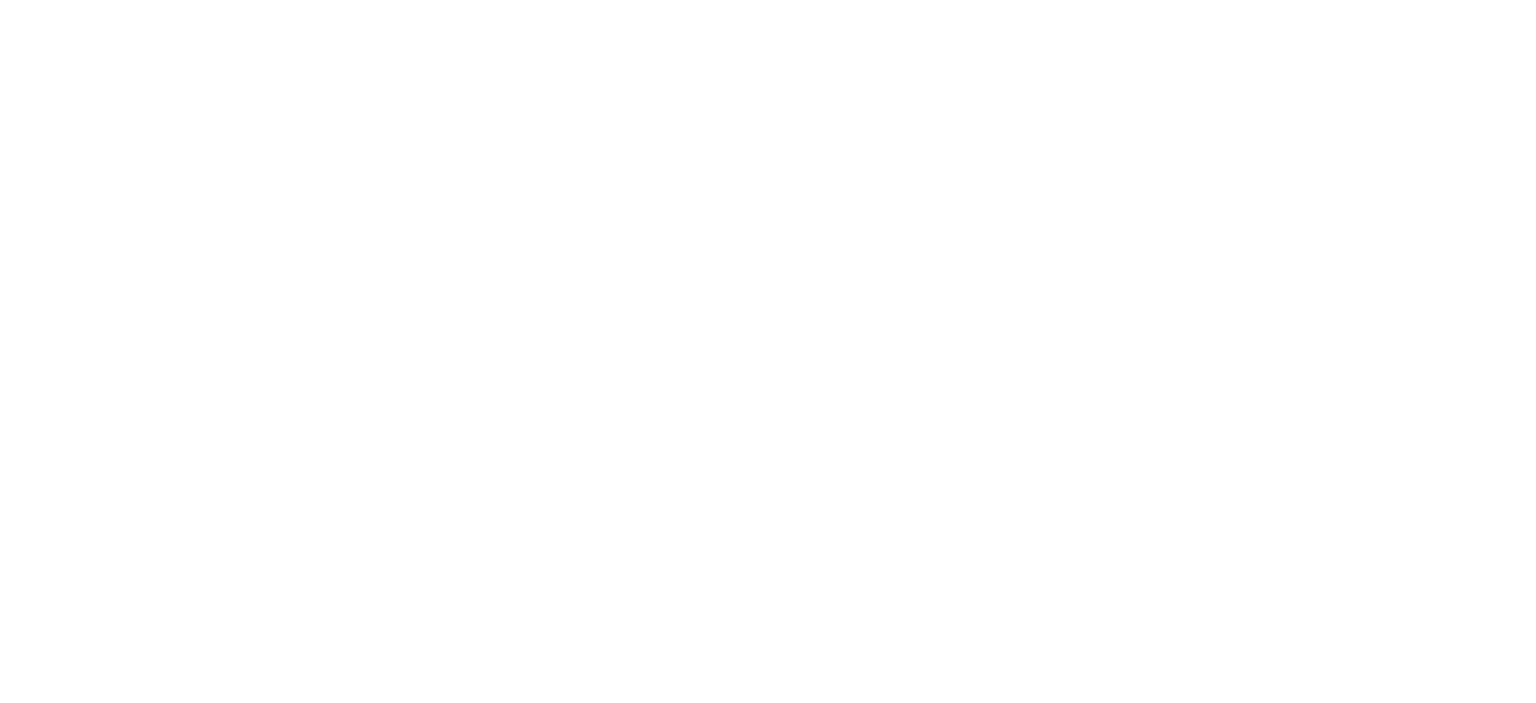 scroll, scrollTop: 0, scrollLeft: 0, axis: both 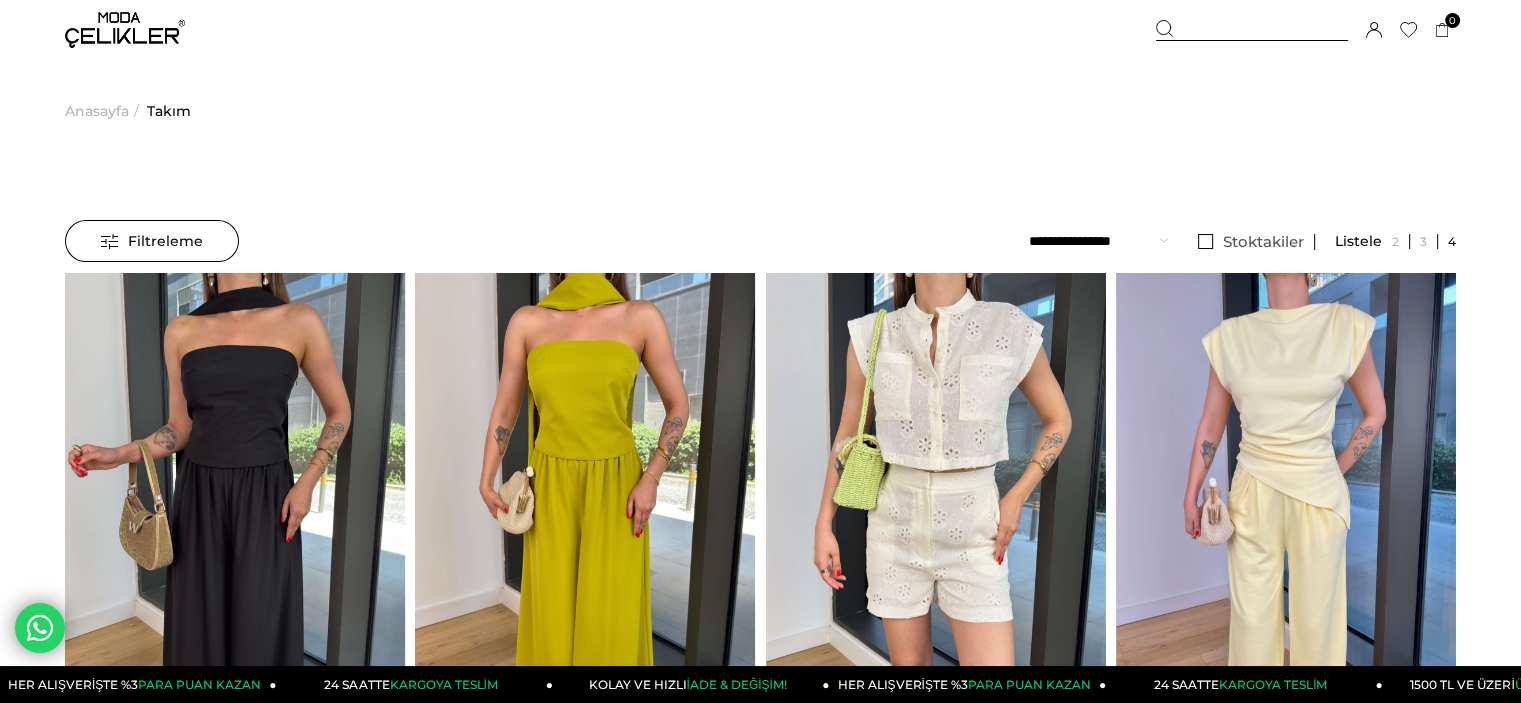 click on "Anasayfa" at bounding box center (97, 111) 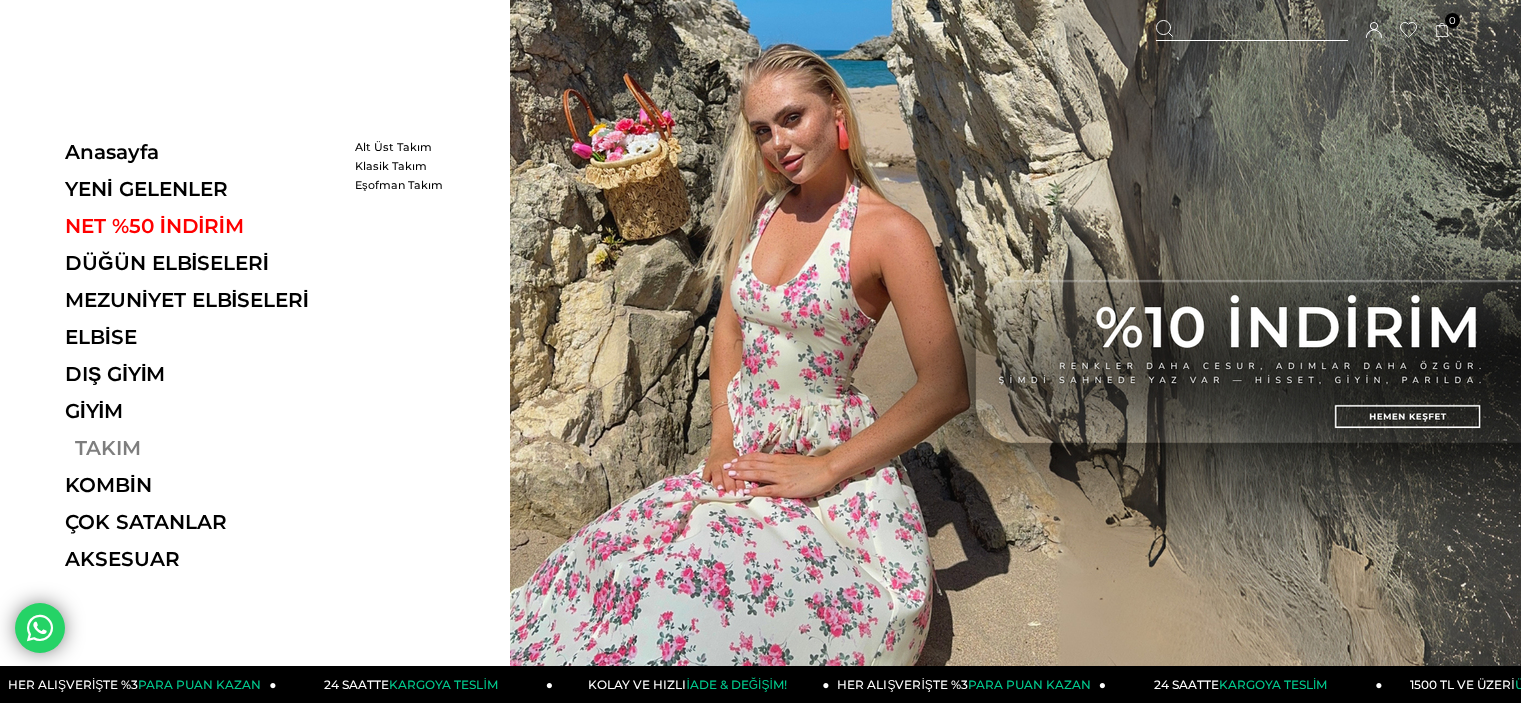 scroll, scrollTop: 0, scrollLeft: 0, axis: both 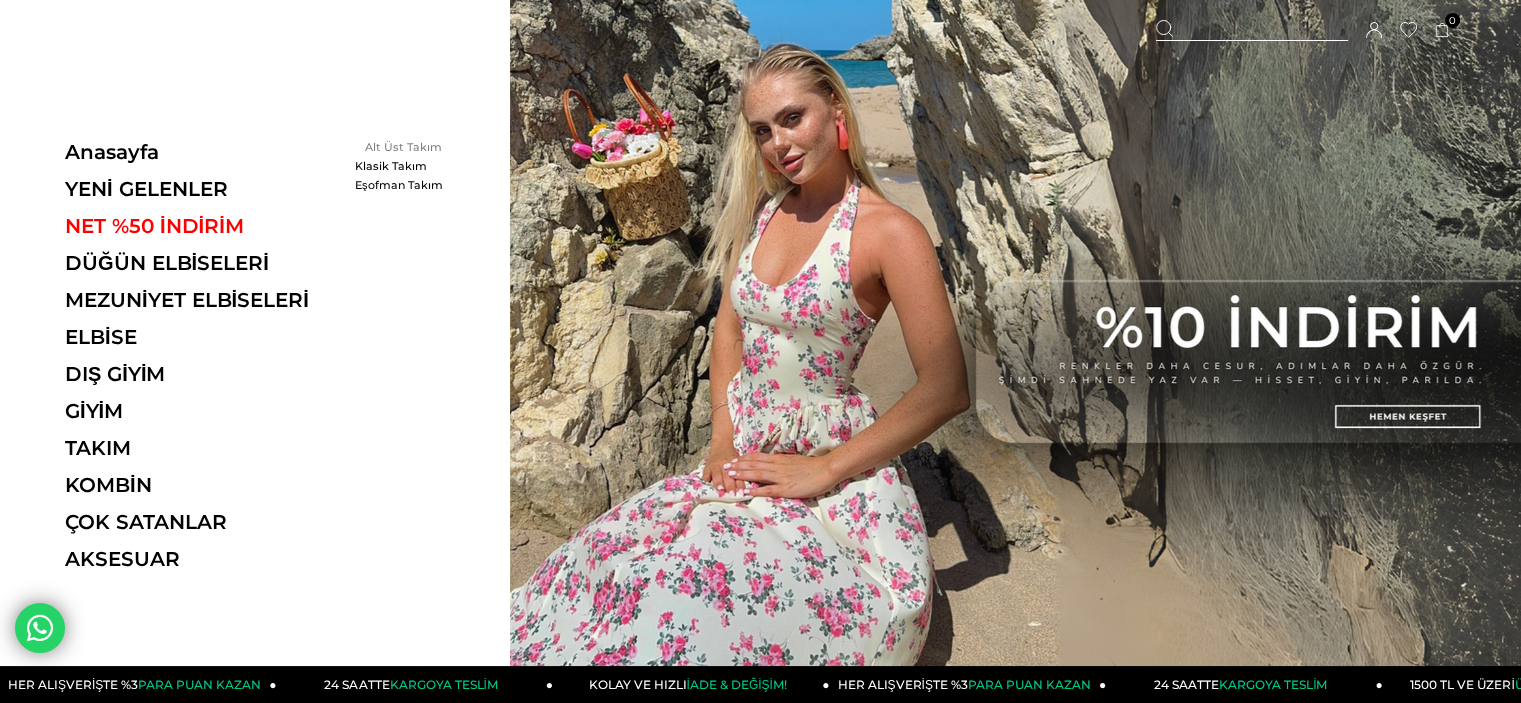 click on "Alt Üst Takım" at bounding box center [412, 147] 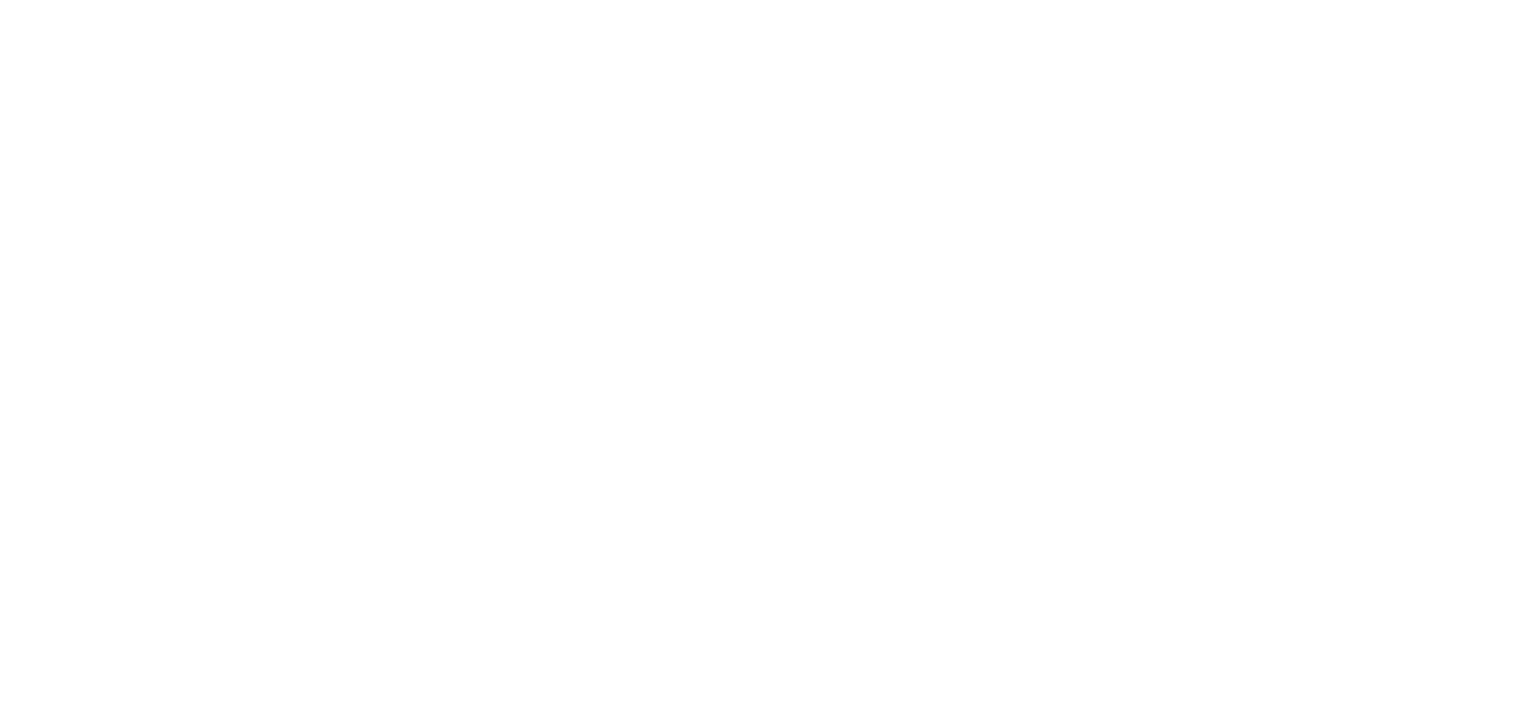 scroll, scrollTop: 0, scrollLeft: 0, axis: both 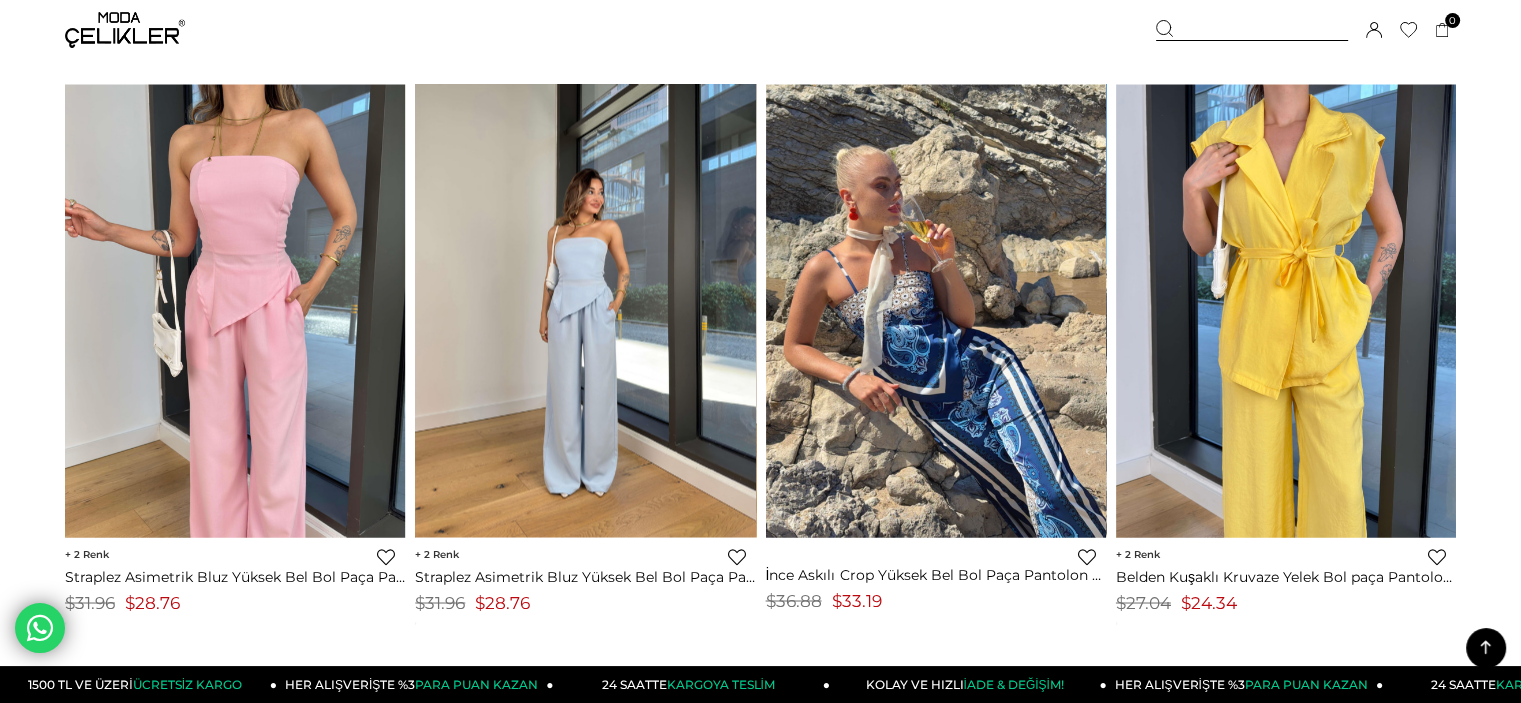 click at bounding box center [585, 310] 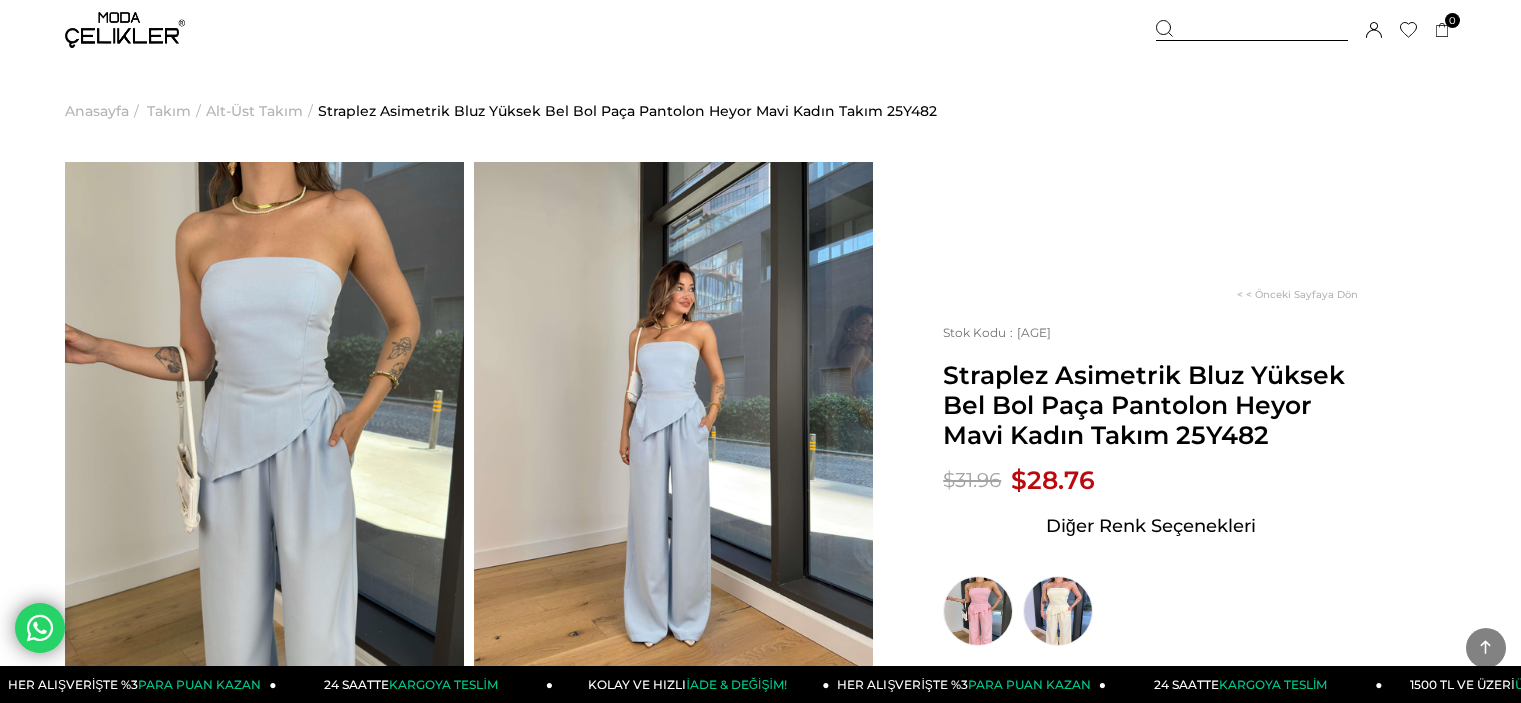 scroll, scrollTop: 600, scrollLeft: 0, axis: vertical 